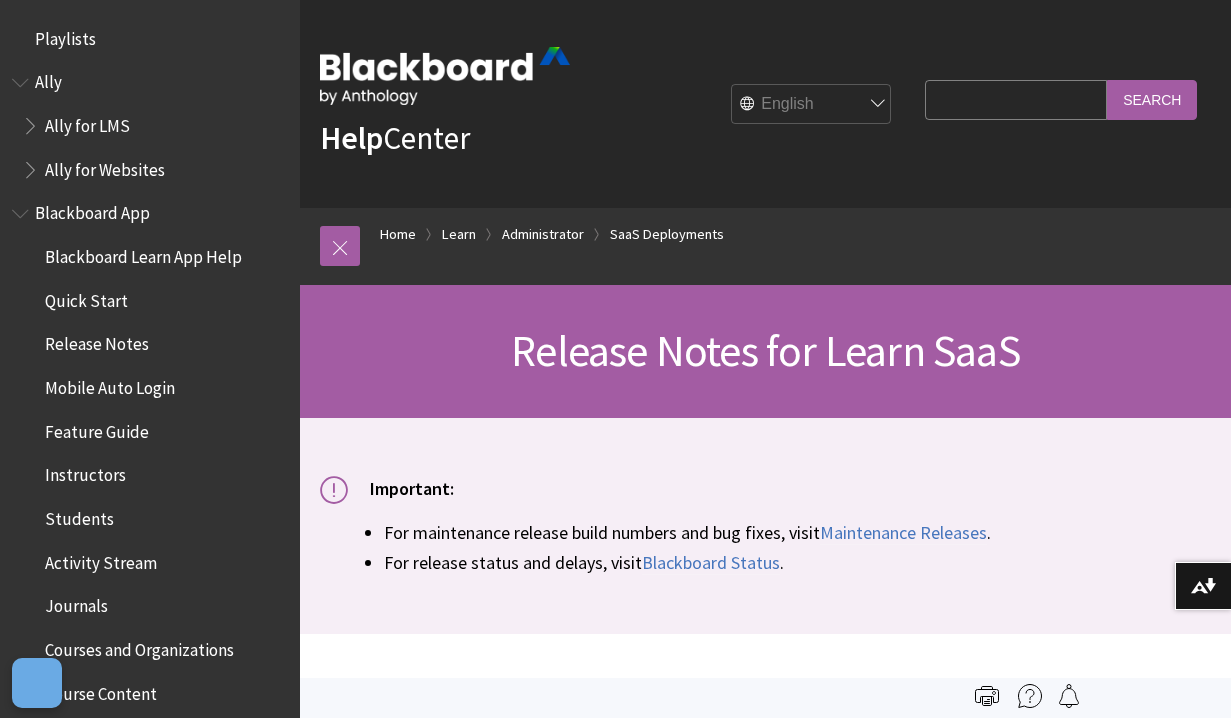 scroll, scrollTop: 0, scrollLeft: 0, axis: both 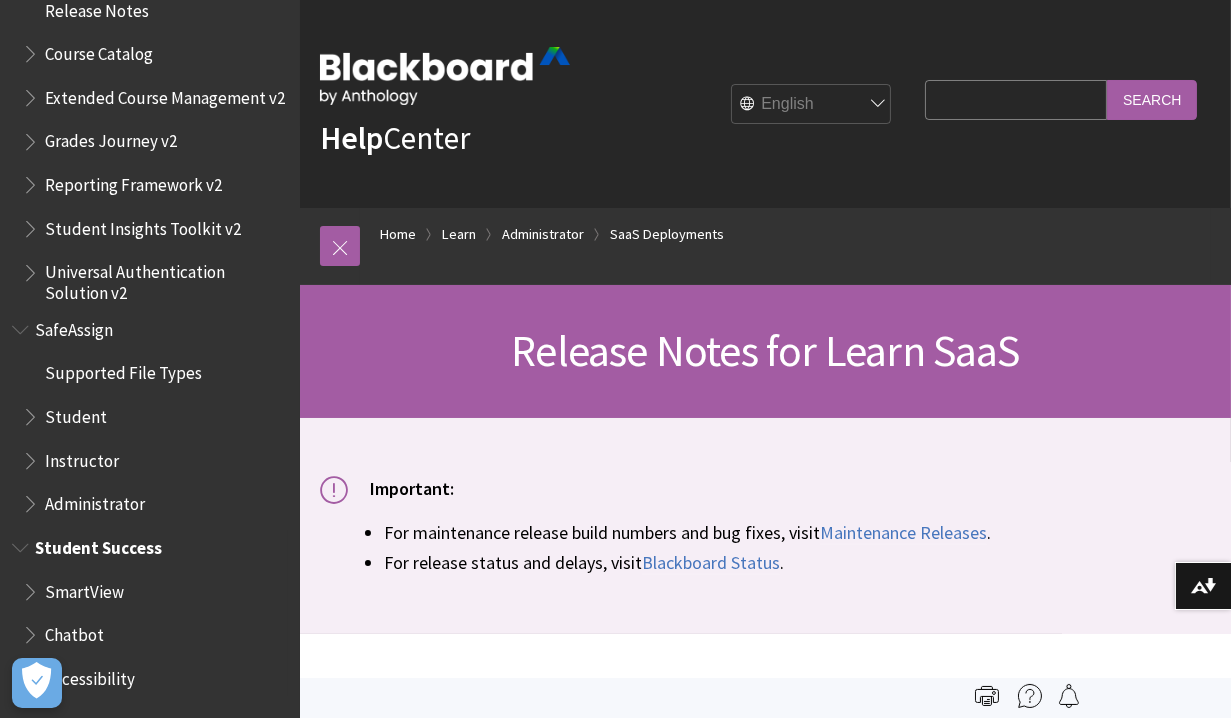 click on "Chatbot" at bounding box center [74, 631] 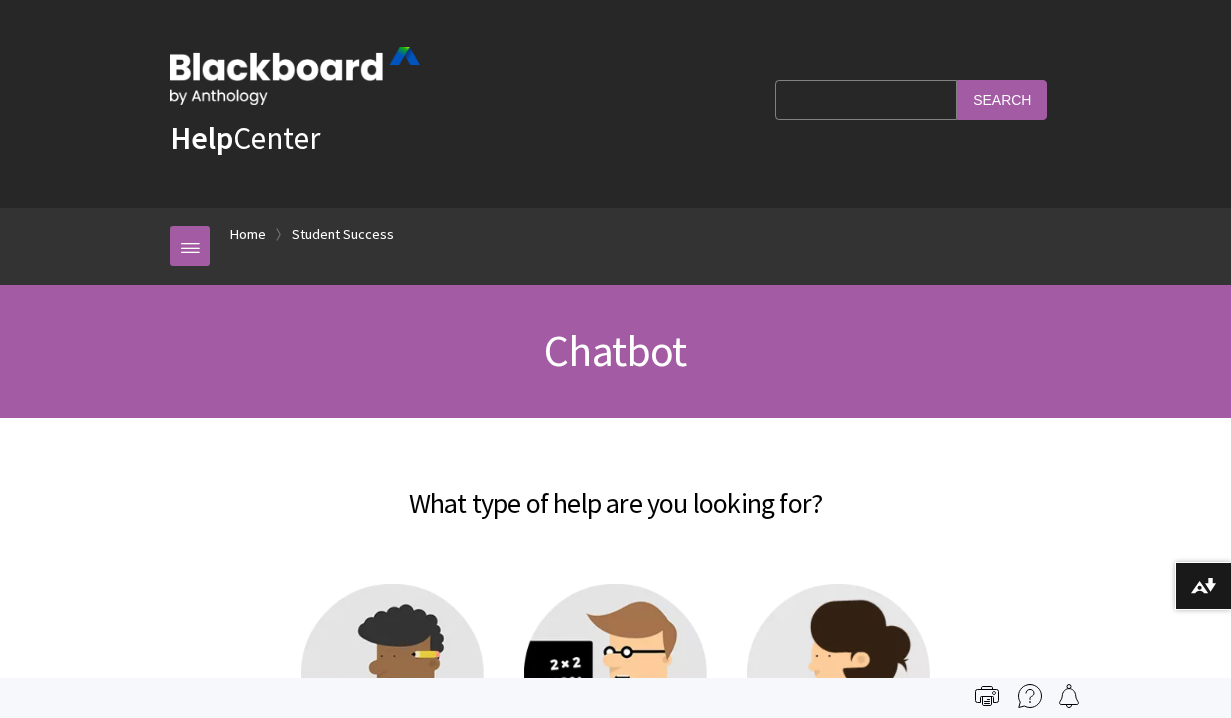 scroll, scrollTop: 0, scrollLeft: 0, axis: both 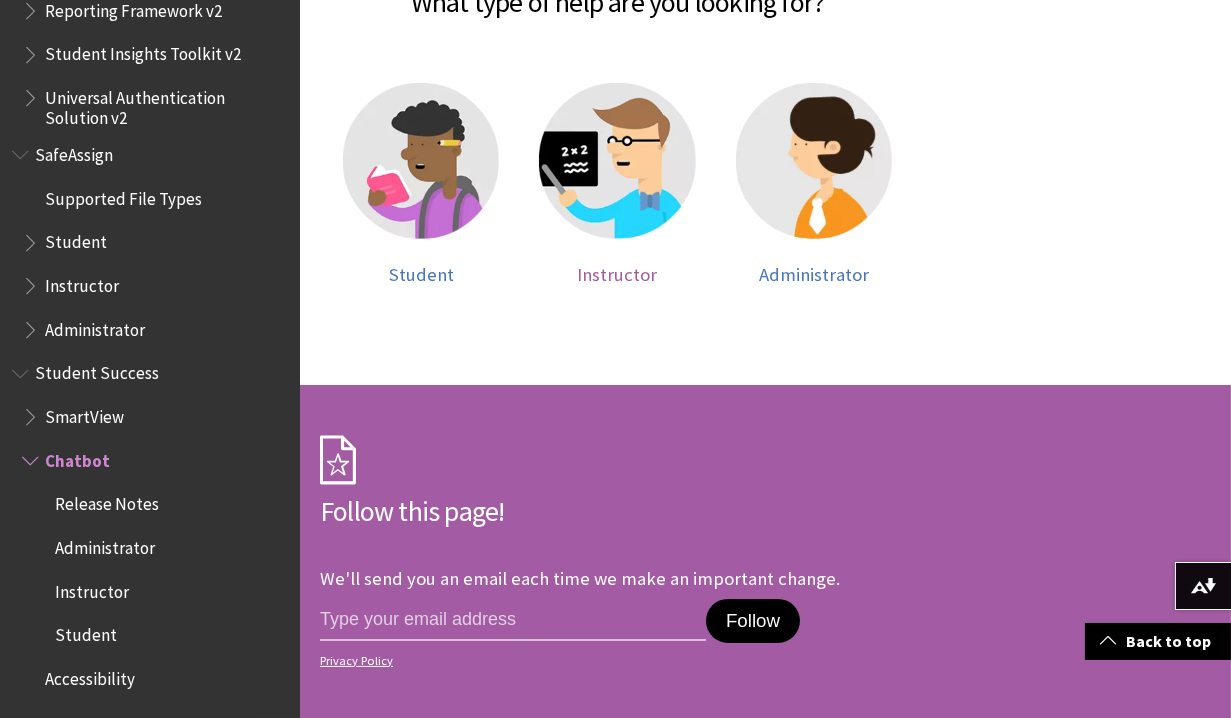 click at bounding box center [617, 161] 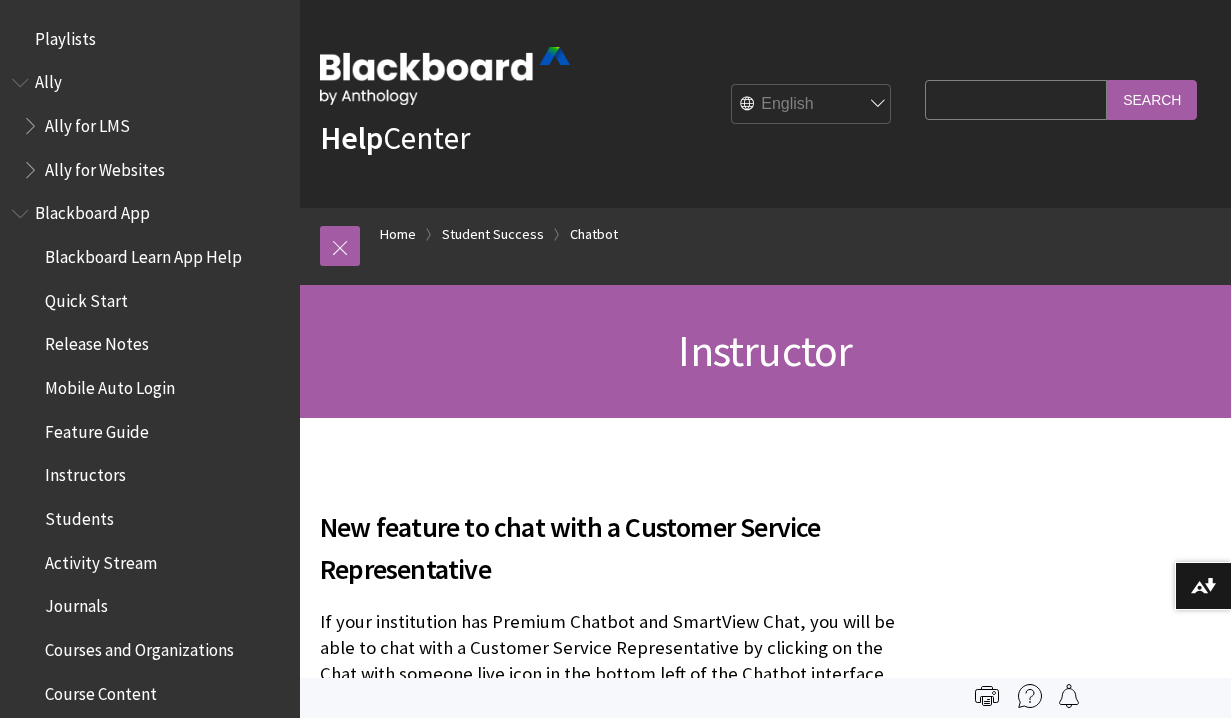 scroll, scrollTop: 0, scrollLeft: 0, axis: both 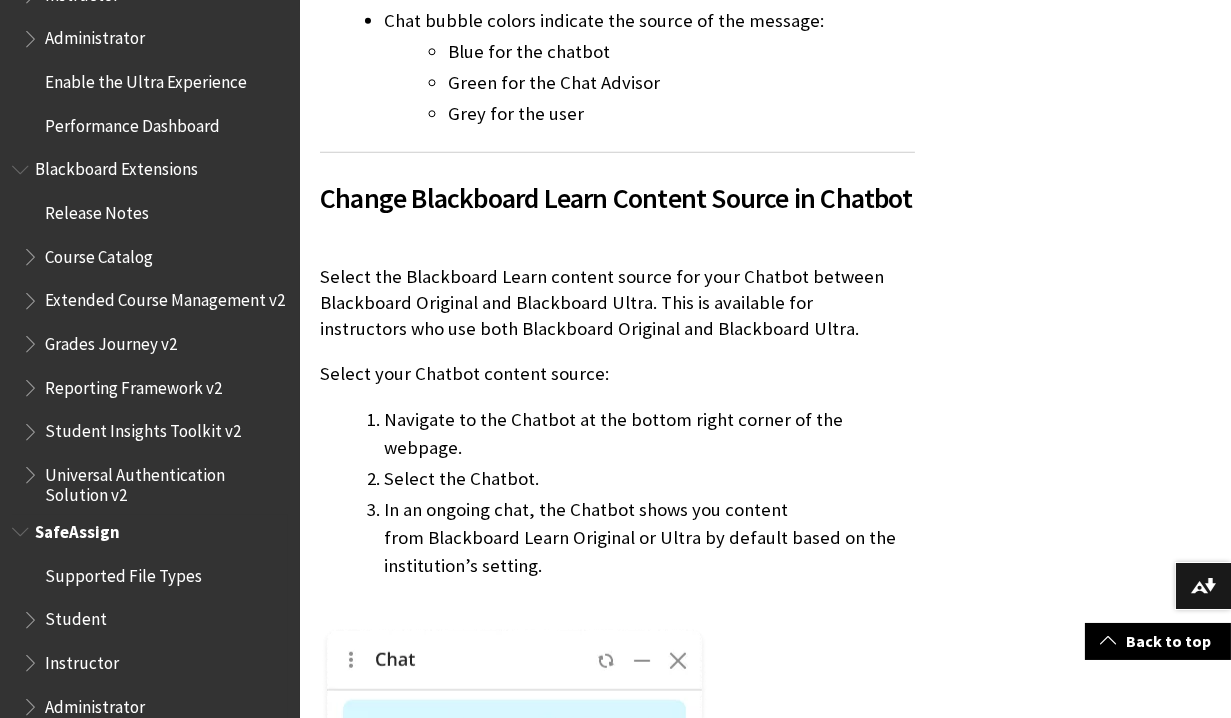 click on "Supported File Types" at bounding box center [123, 572] 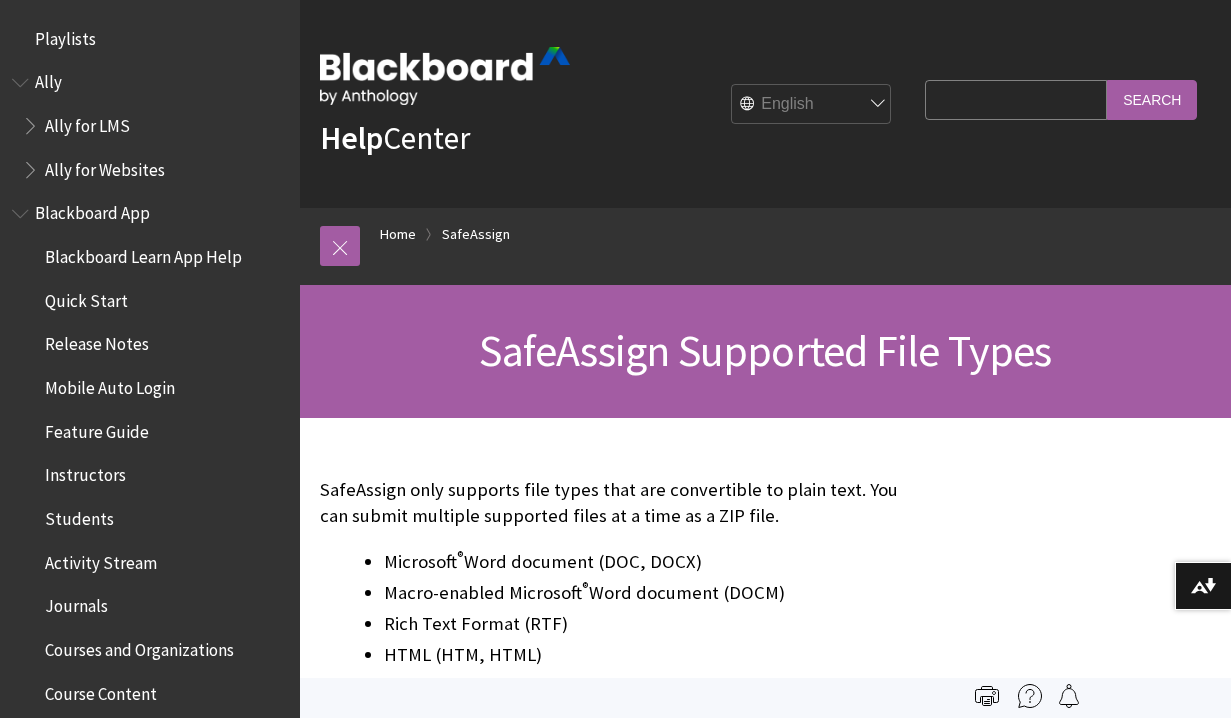 scroll, scrollTop: 0, scrollLeft: 0, axis: both 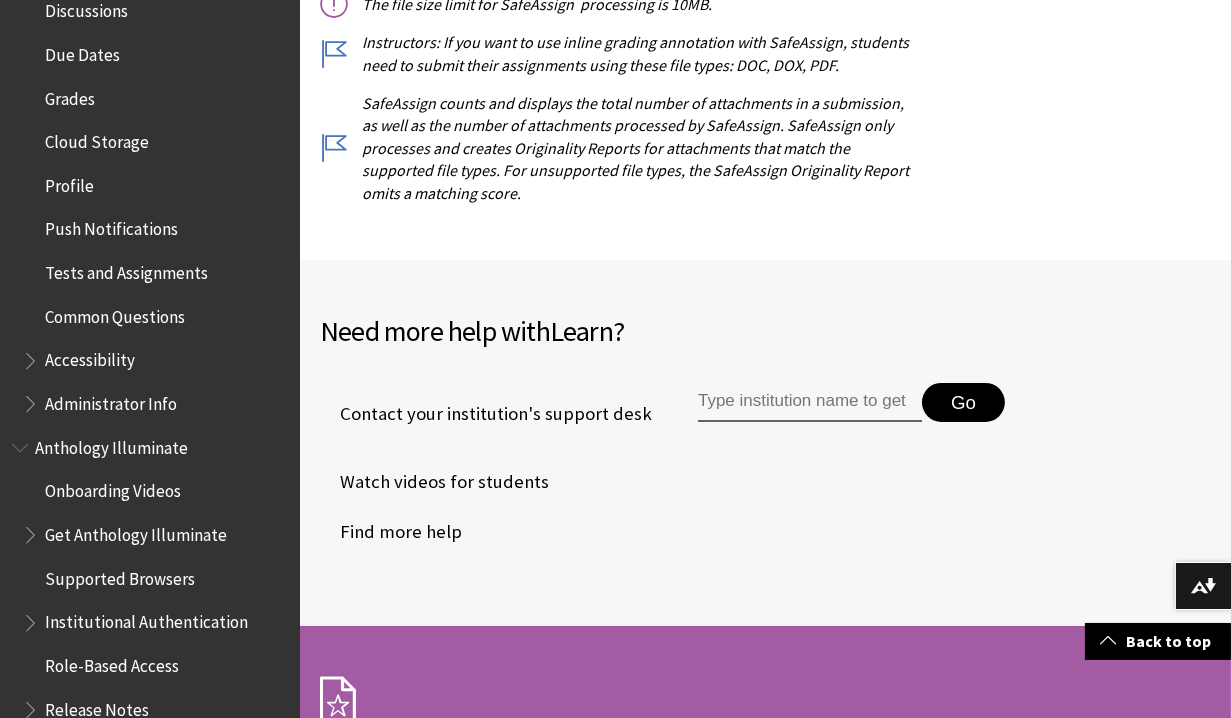 click on "Cloud Storage" at bounding box center (97, 138) 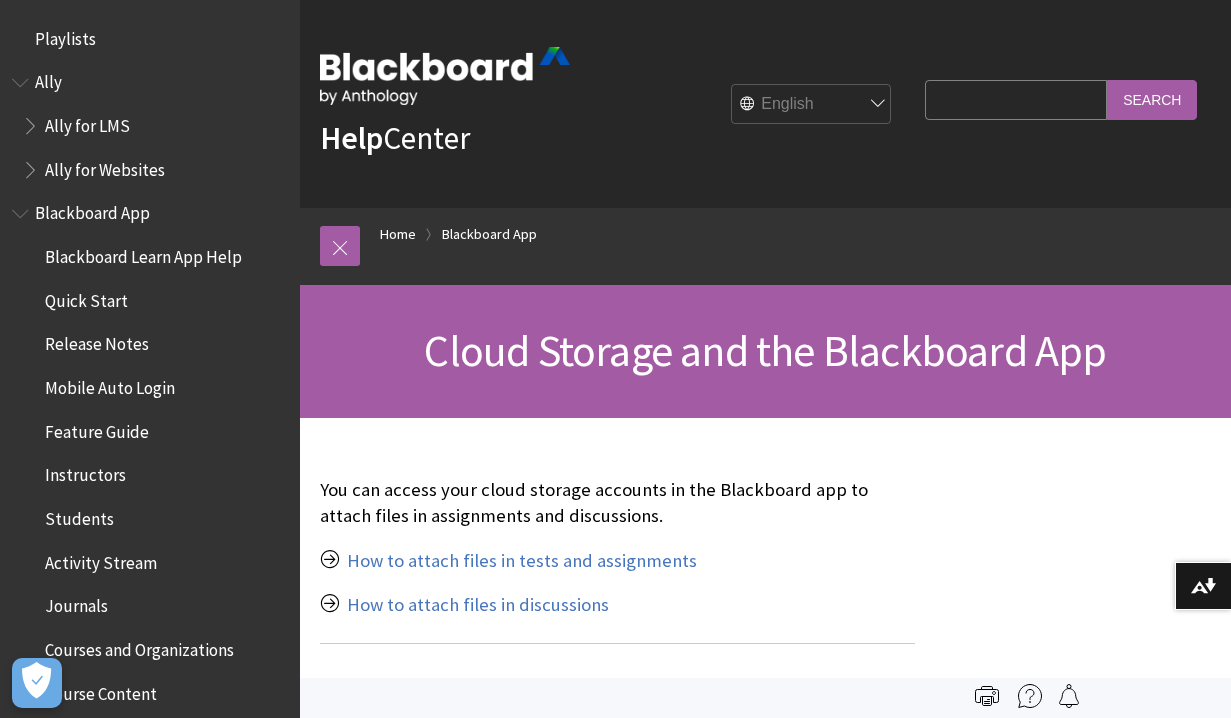 scroll, scrollTop: 0, scrollLeft: 0, axis: both 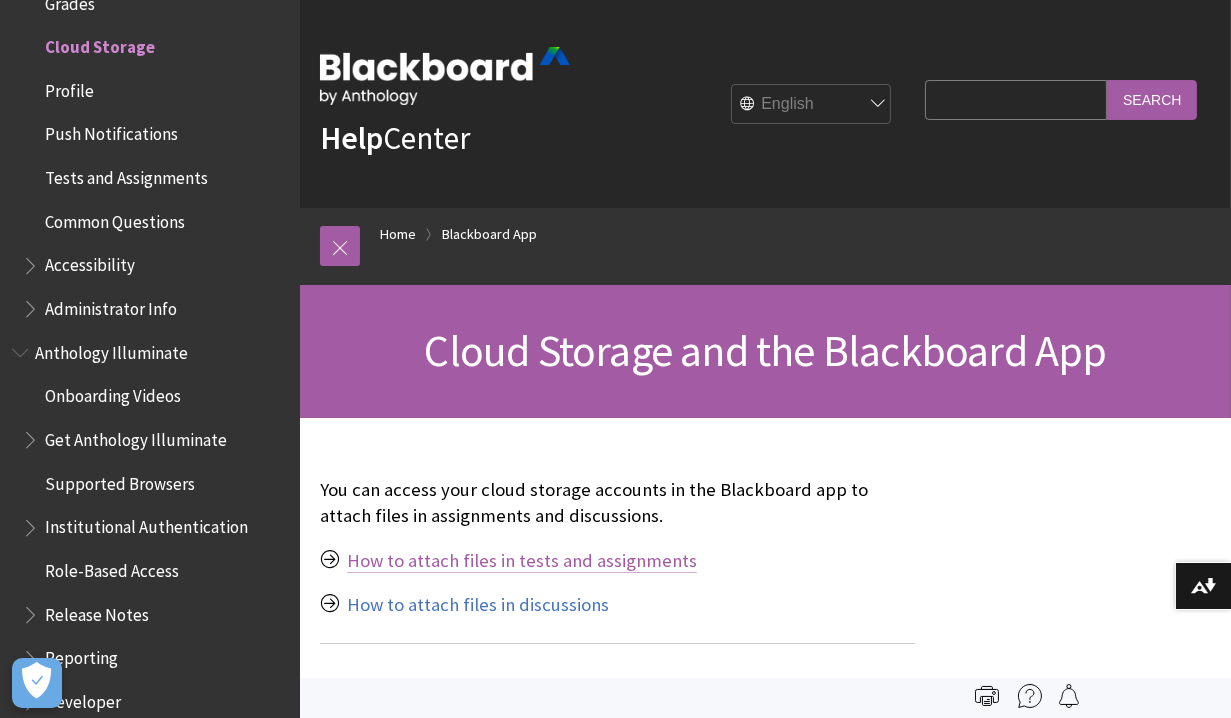 click on "How to attach files in tests and assignments" at bounding box center (522, 561) 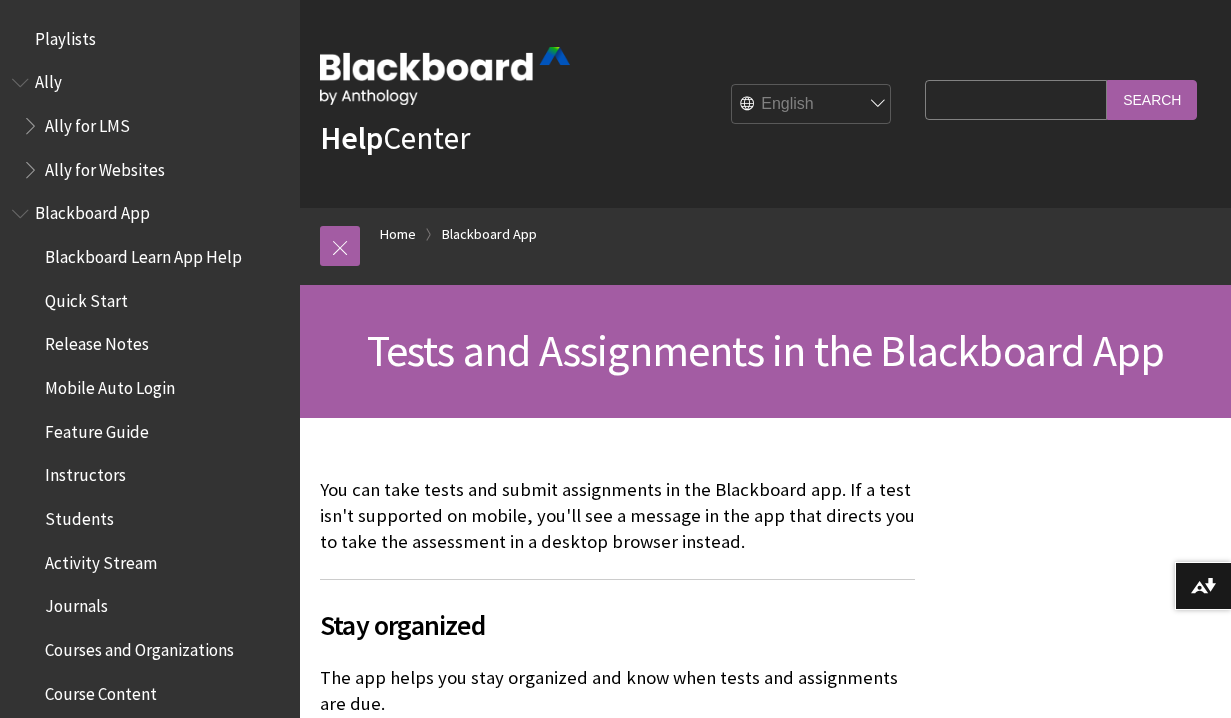 scroll, scrollTop: 4576, scrollLeft: 0, axis: vertical 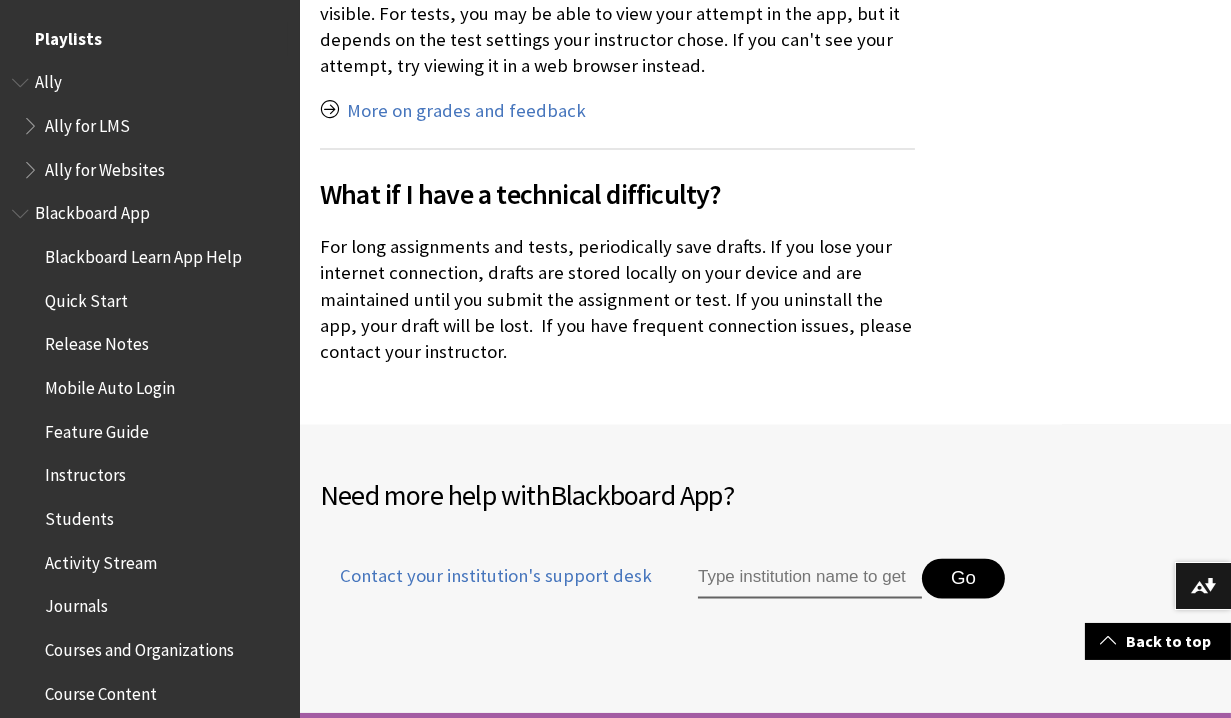 click on "Playlists" at bounding box center (68, 35) 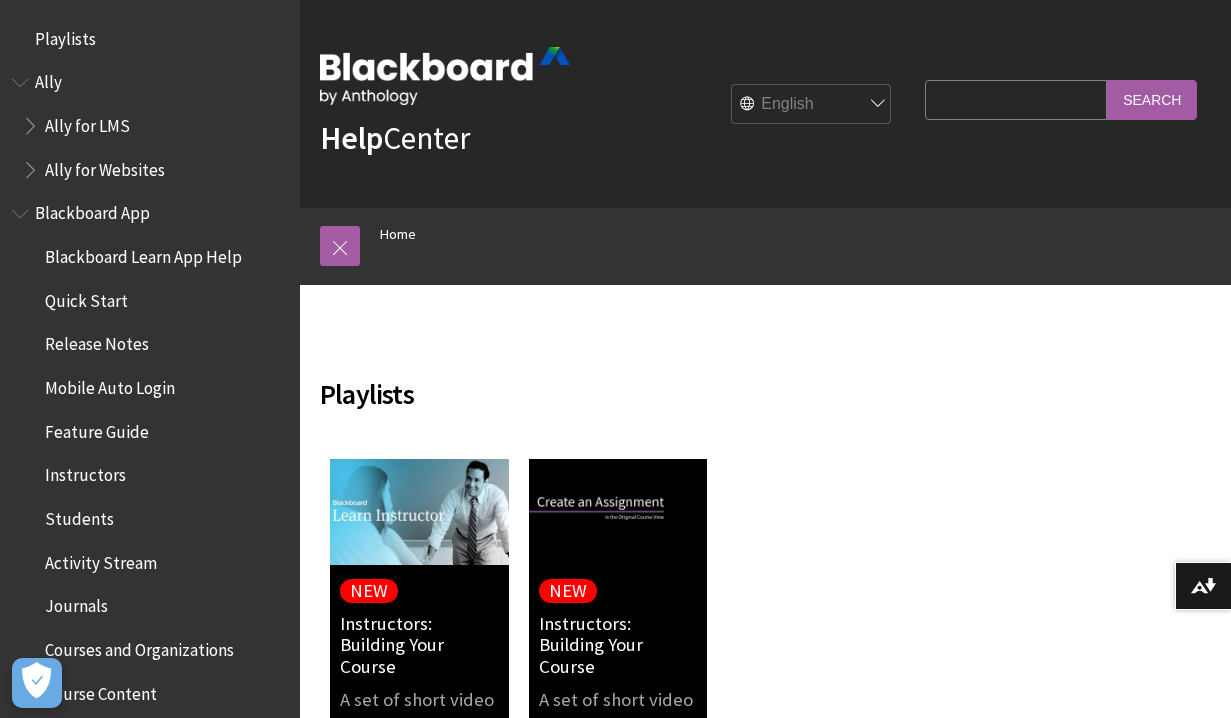 scroll, scrollTop: 0, scrollLeft: 0, axis: both 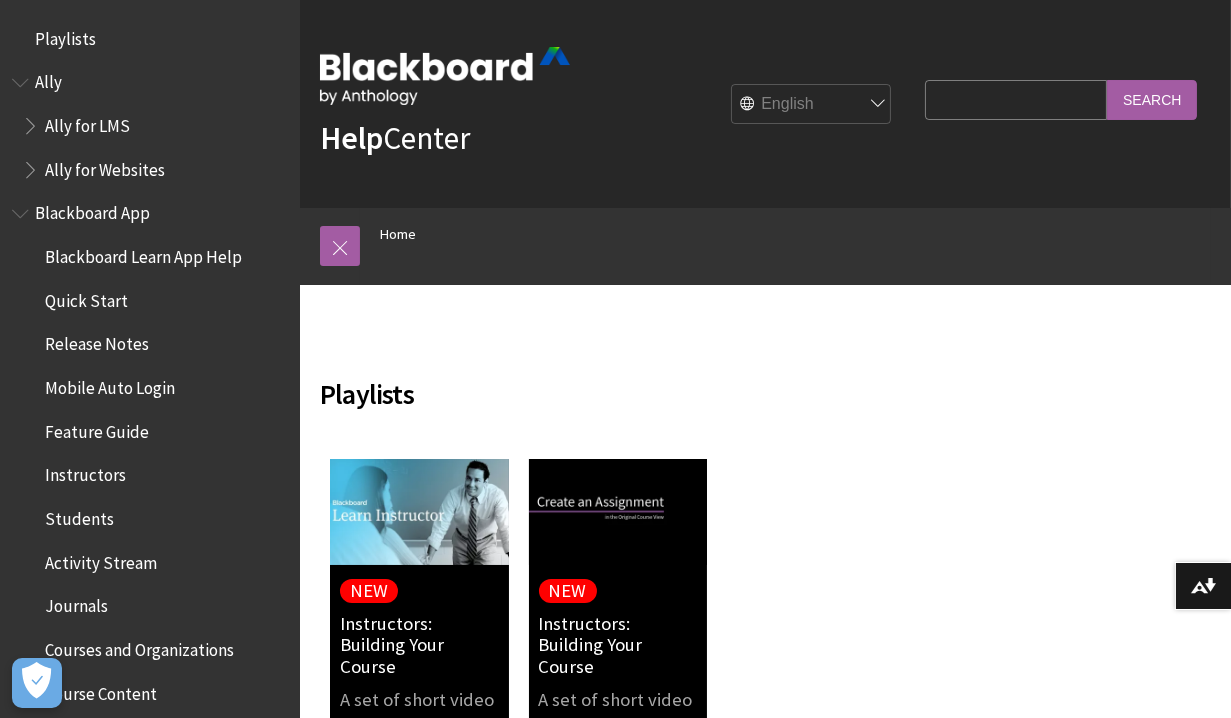 click on "Search Query" at bounding box center [1016, 99] 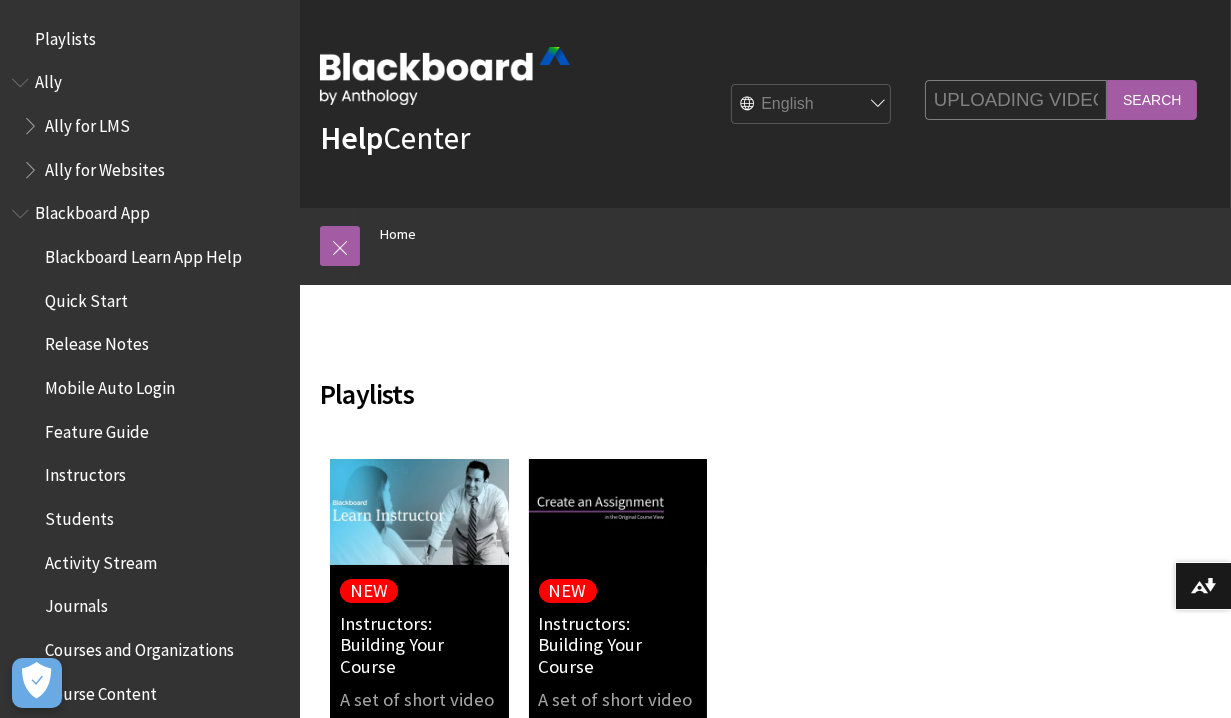 type on "UPLOADING VIDEO" 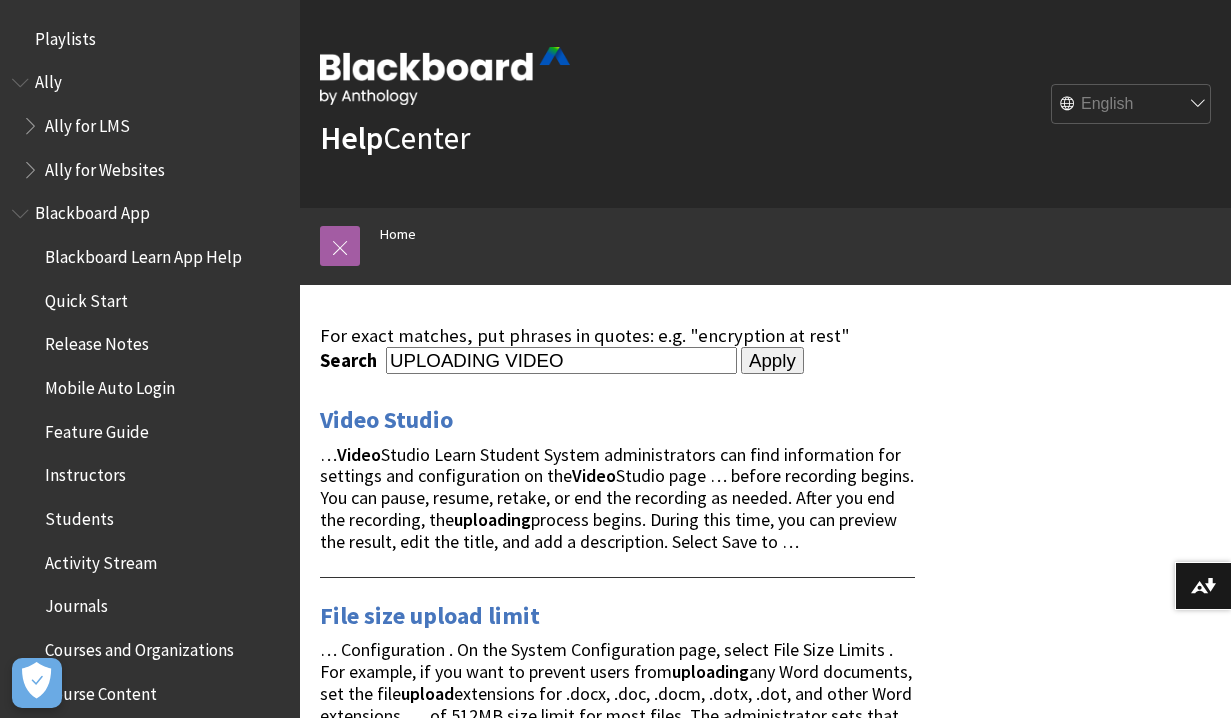 scroll, scrollTop: 0, scrollLeft: 0, axis: both 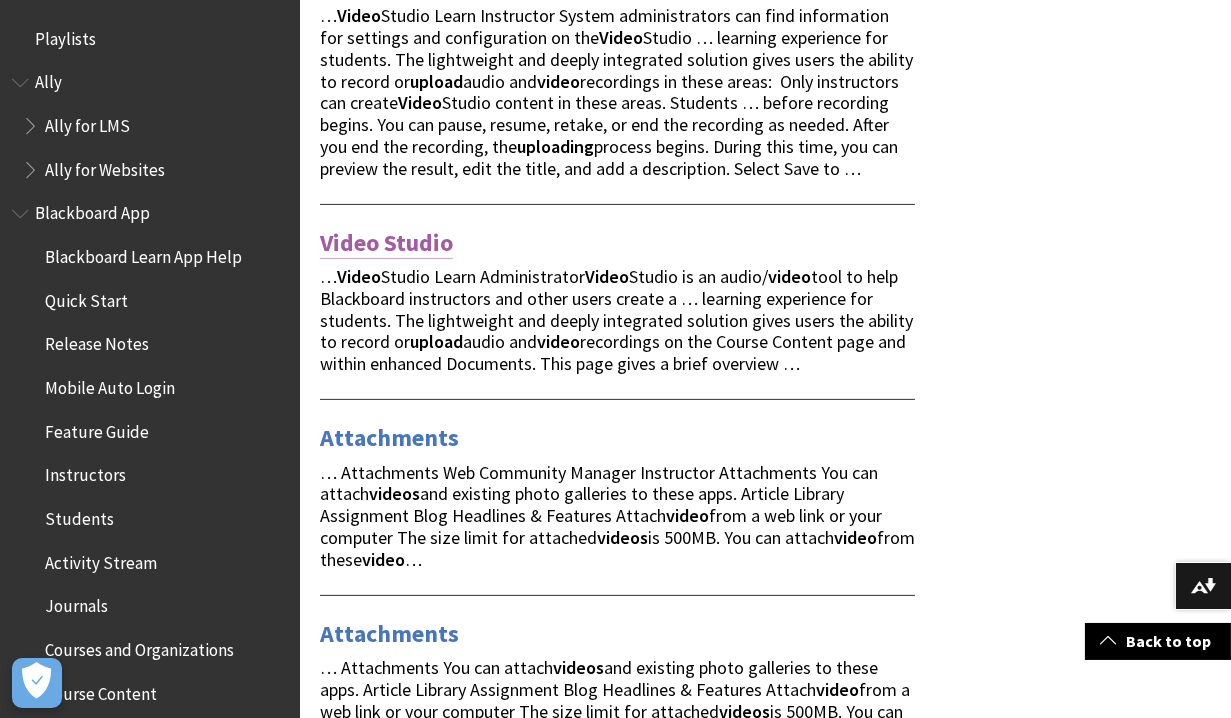 click on "Video Studio" at bounding box center [386, 243] 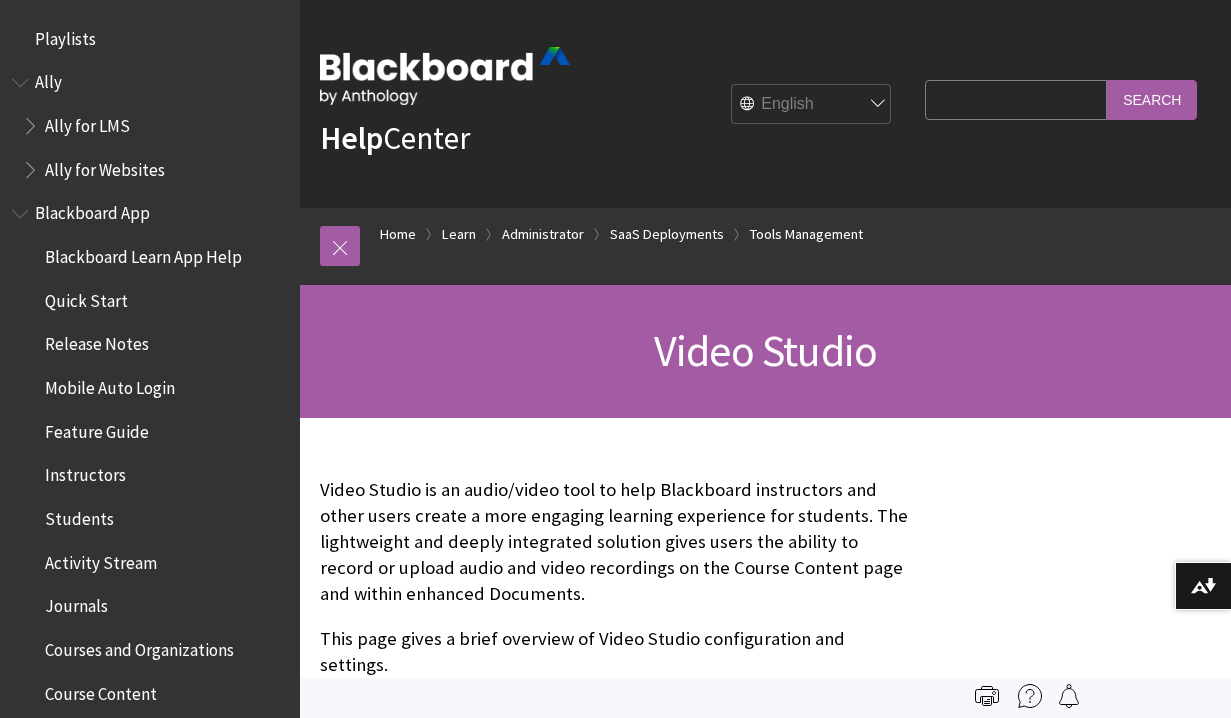 scroll, scrollTop: 0, scrollLeft: 0, axis: both 